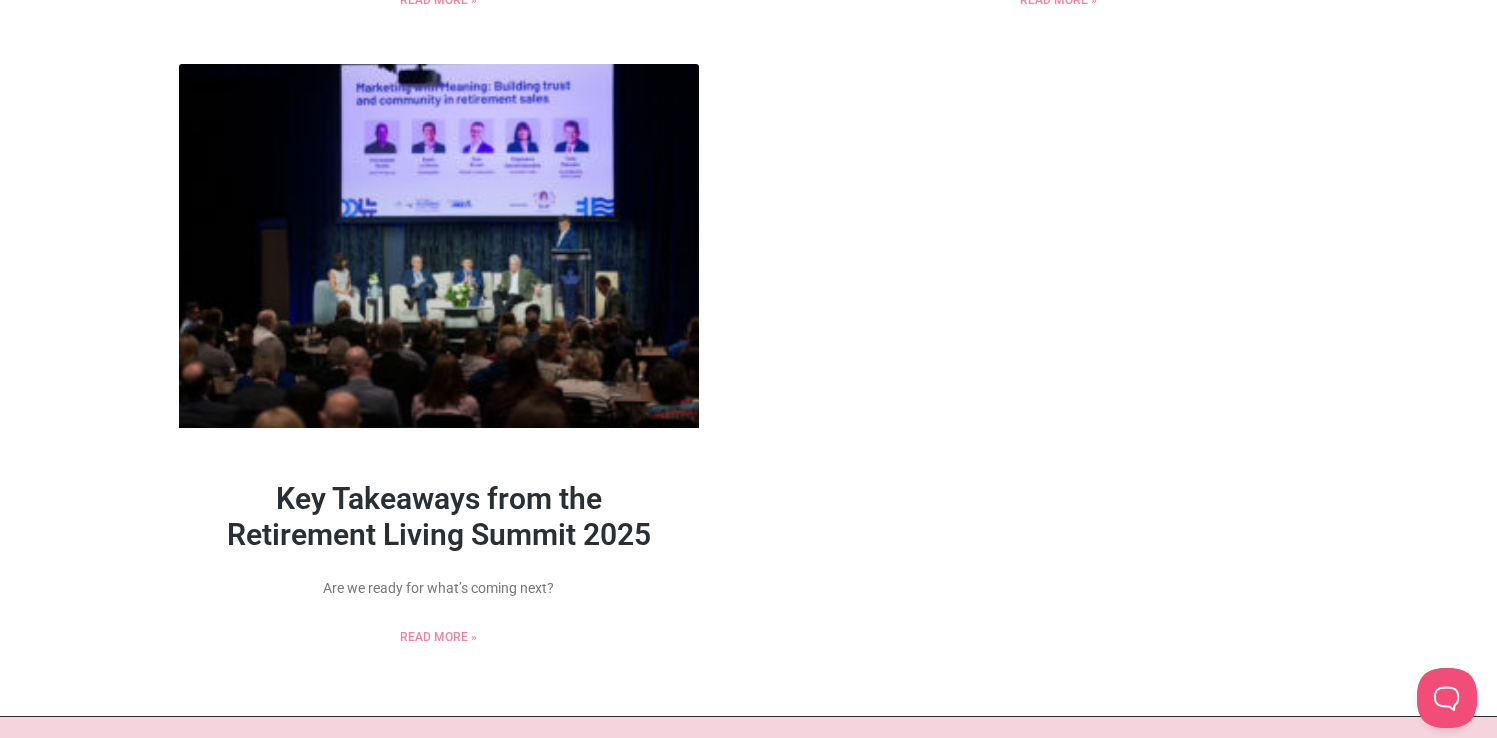 scroll, scrollTop: 0, scrollLeft: 0, axis: both 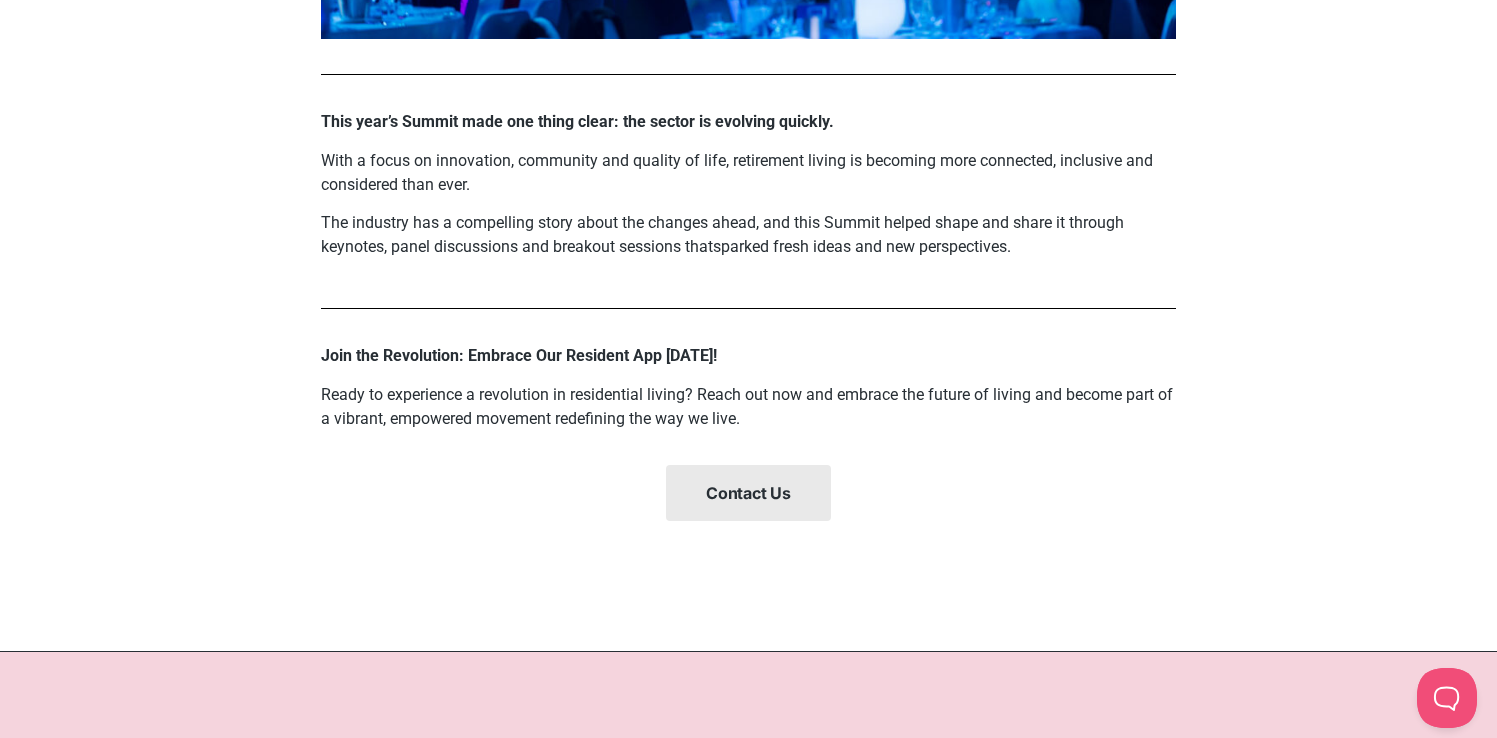 click on "Contact Us" at bounding box center (748, 493) 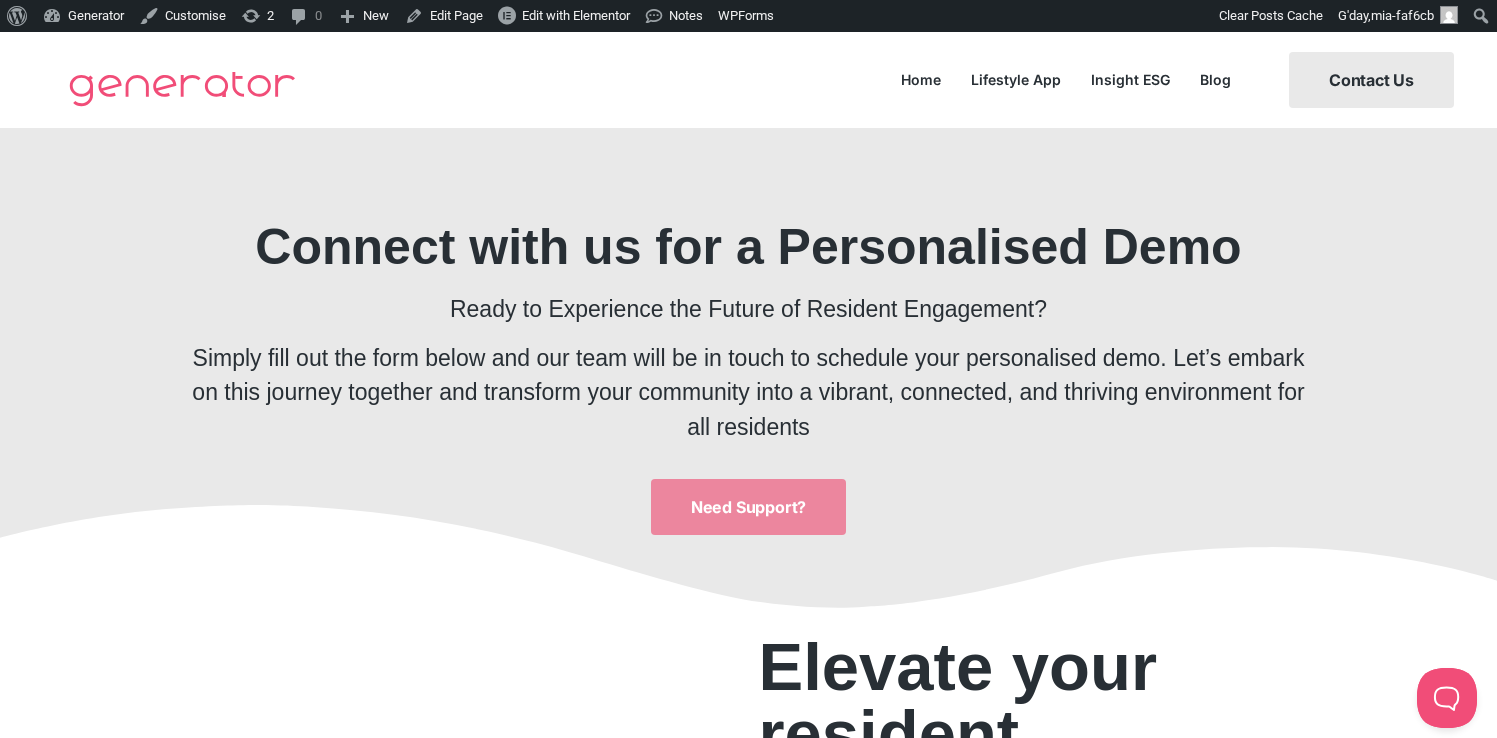 scroll, scrollTop: 0, scrollLeft: 0, axis: both 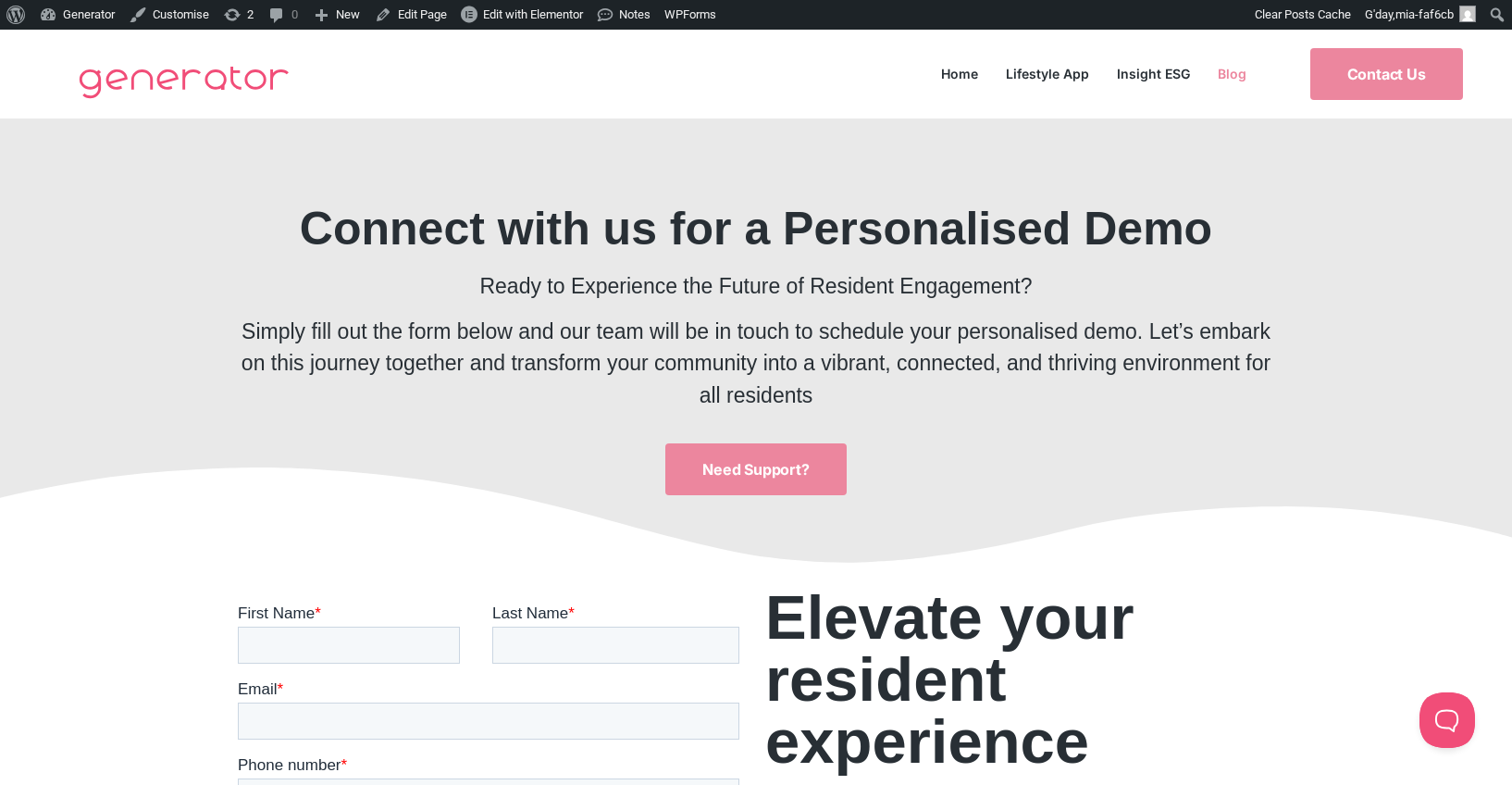 click on "Blog" 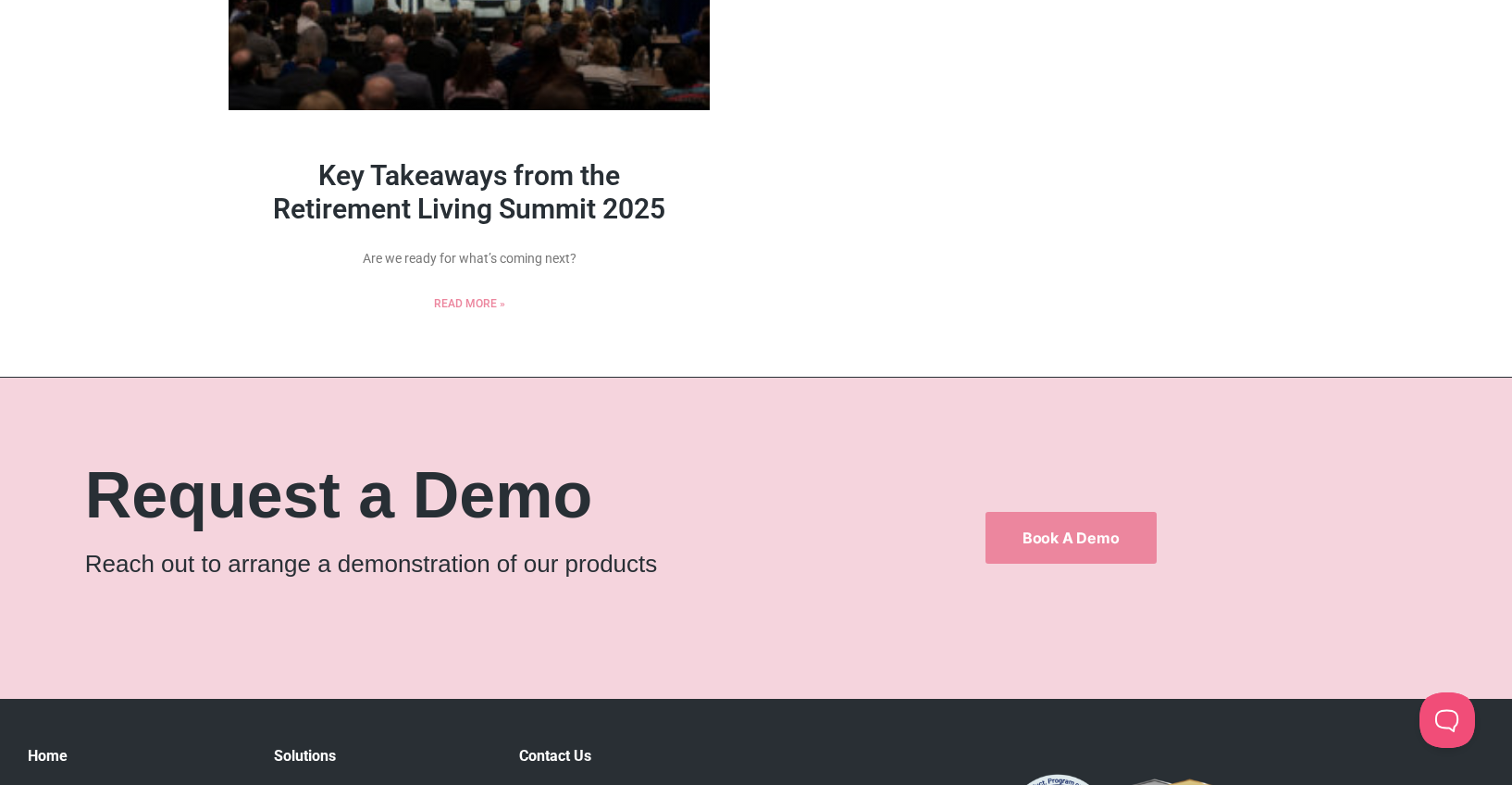 scroll, scrollTop: 826, scrollLeft: 0, axis: vertical 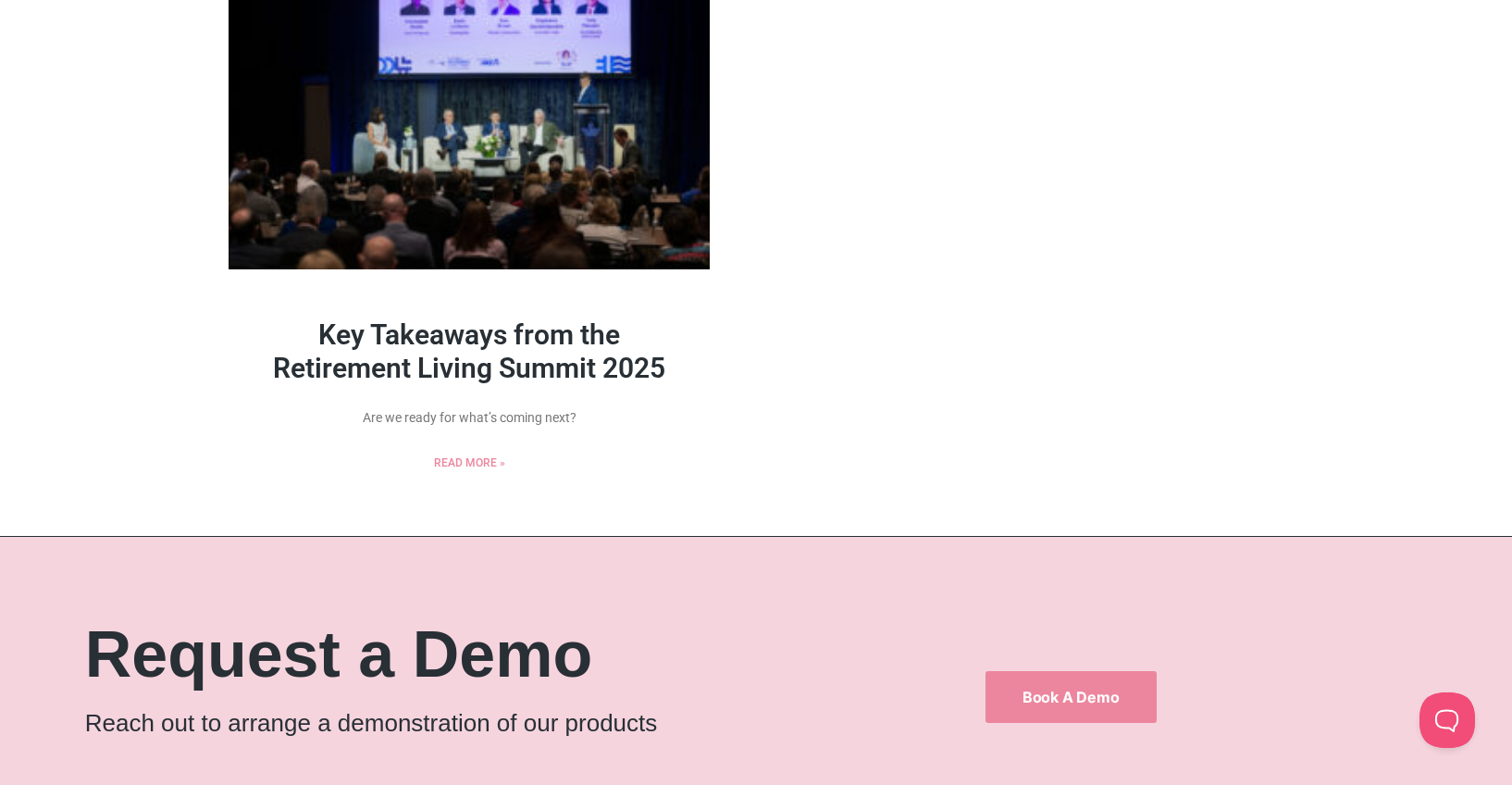 click at bounding box center [469, 101] 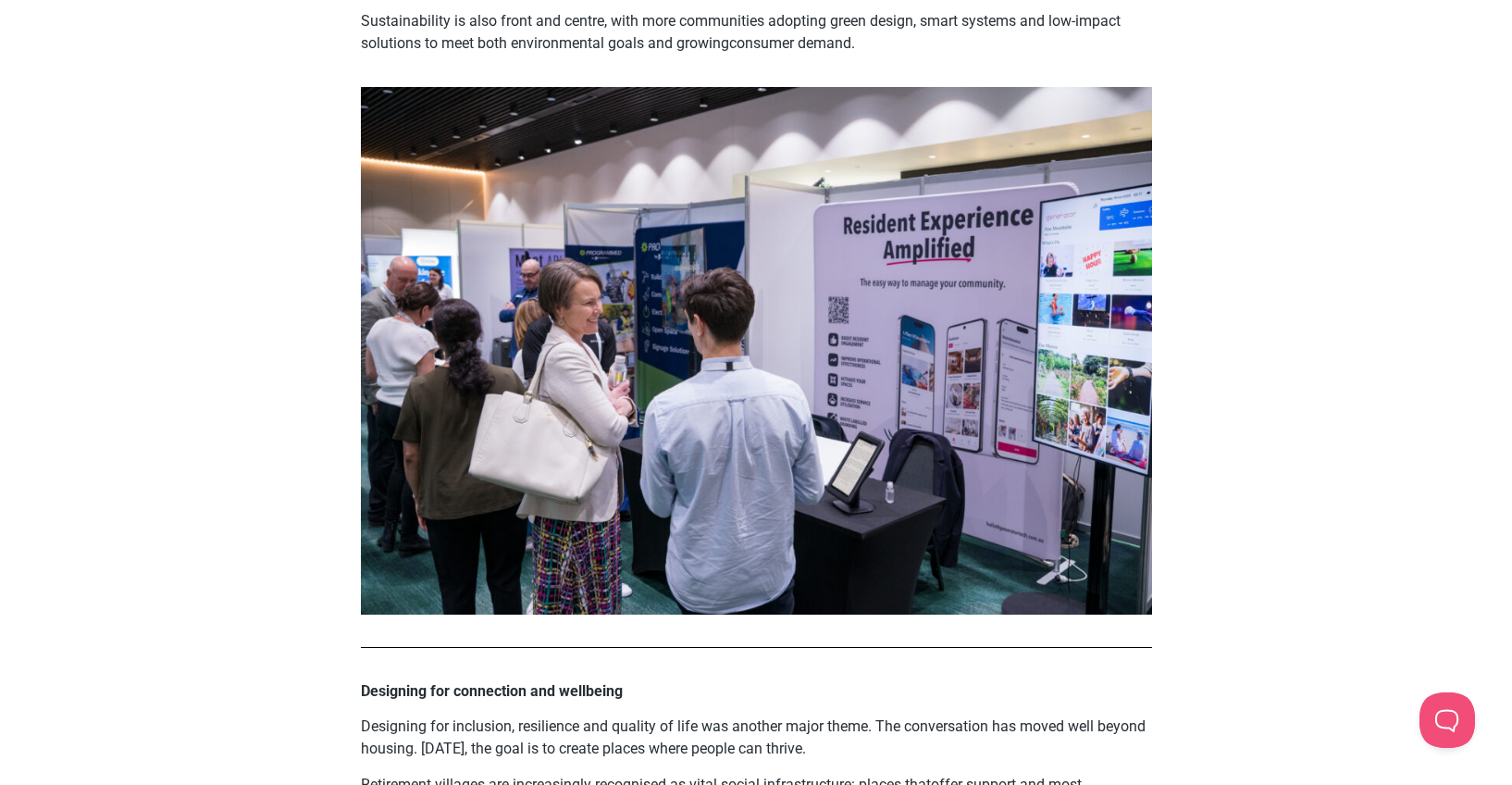 scroll, scrollTop: 1830, scrollLeft: 0, axis: vertical 